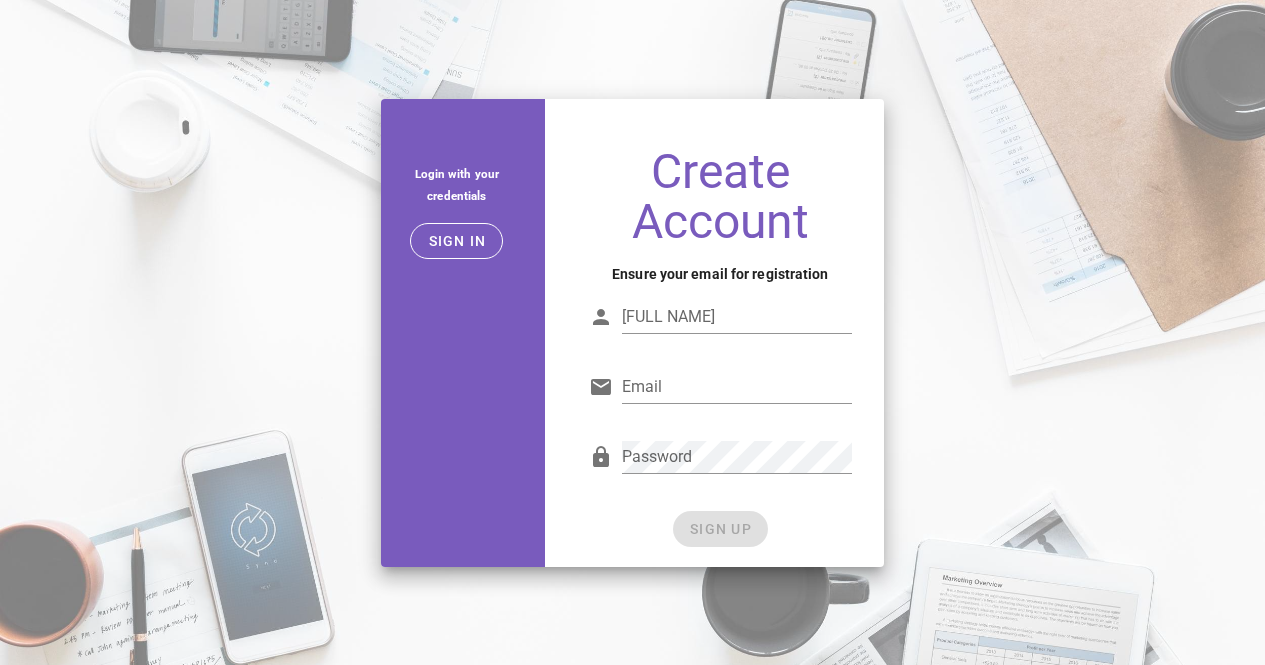 scroll, scrollTop: 0, scrollLeft: 0, axis: both 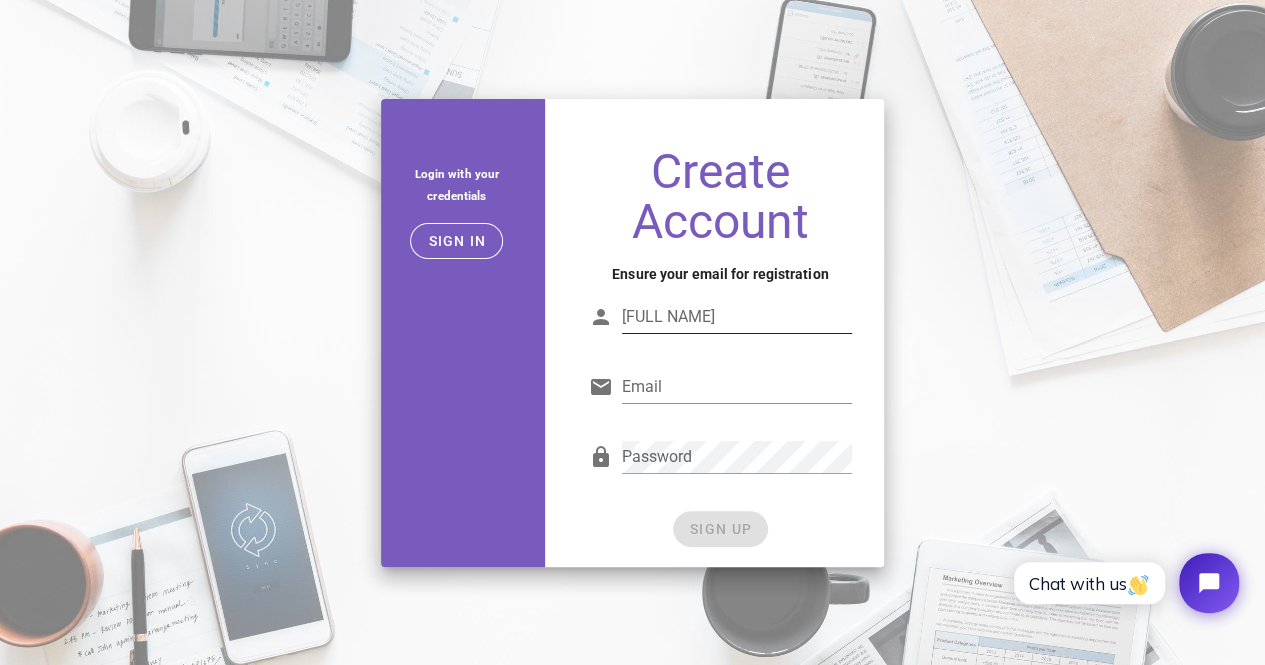 click on "[FULL NAME]" at bounding box center (737, 317) 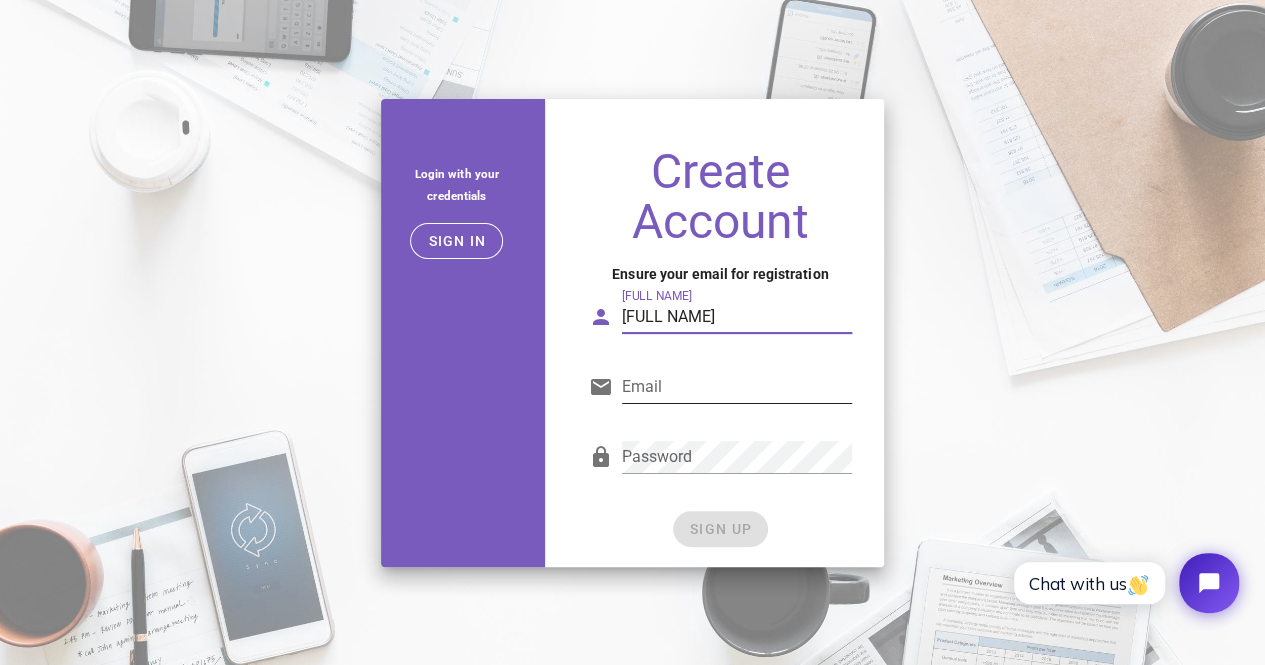 type on "tino" 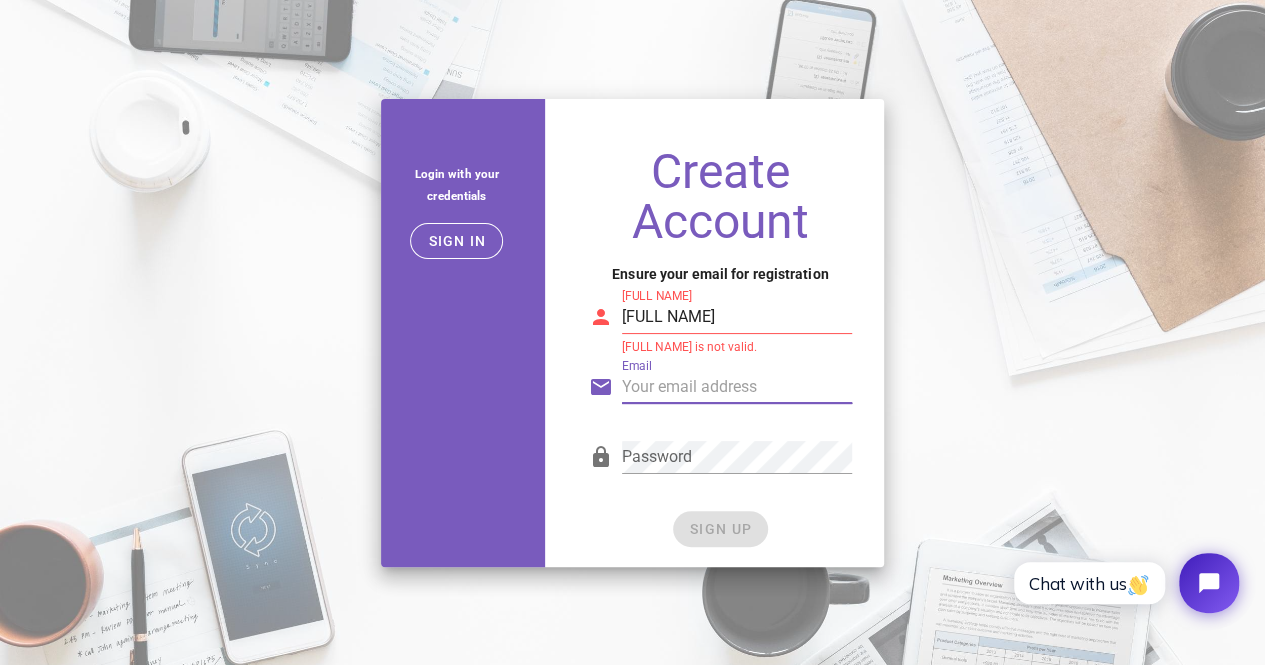 type on "[EMAIL]" 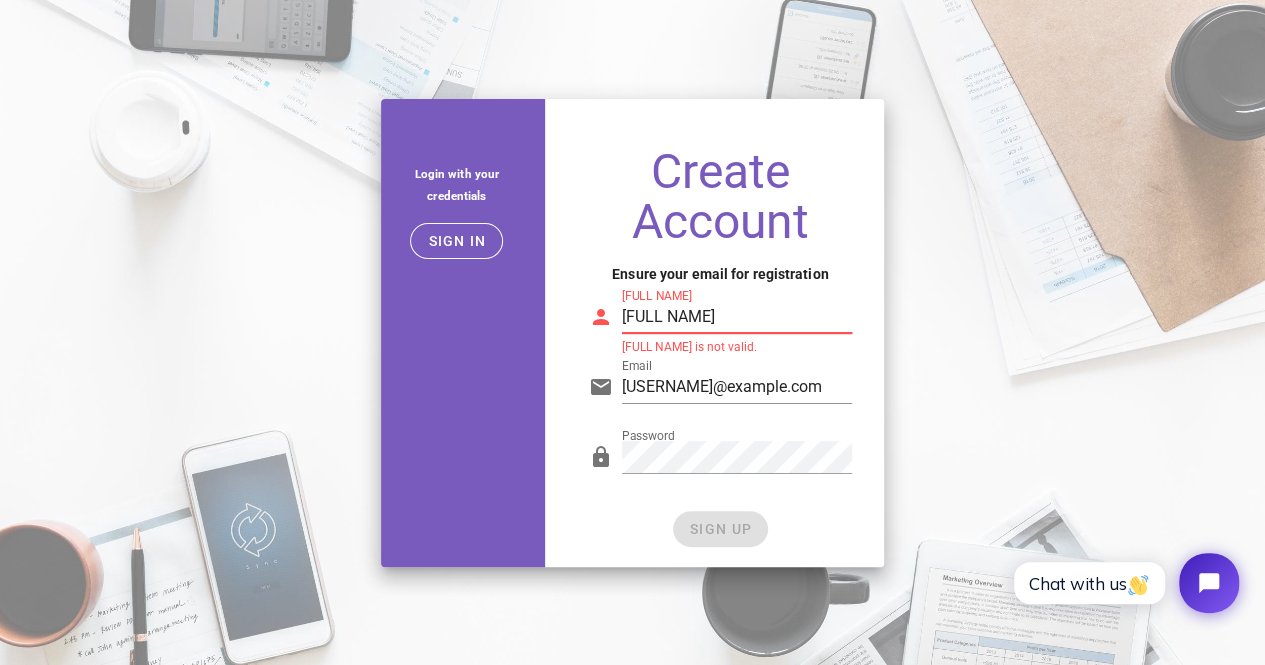 click on "tino" at bounding box center (737, 317) 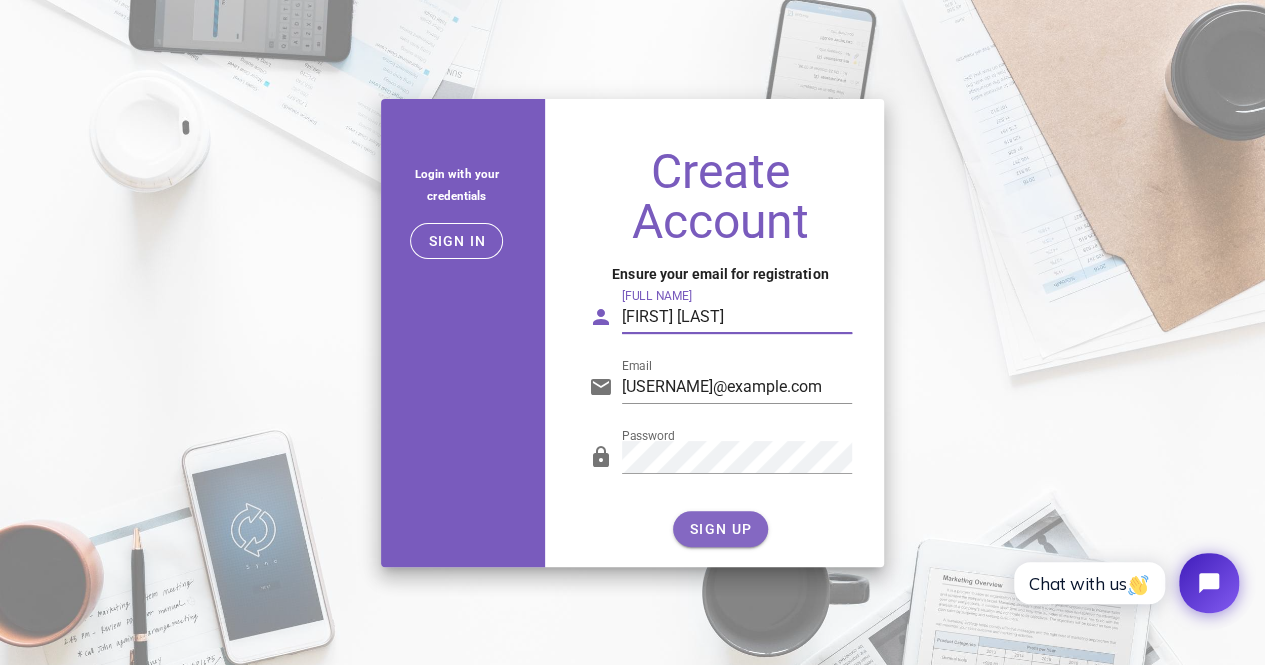 type on "tino phan" 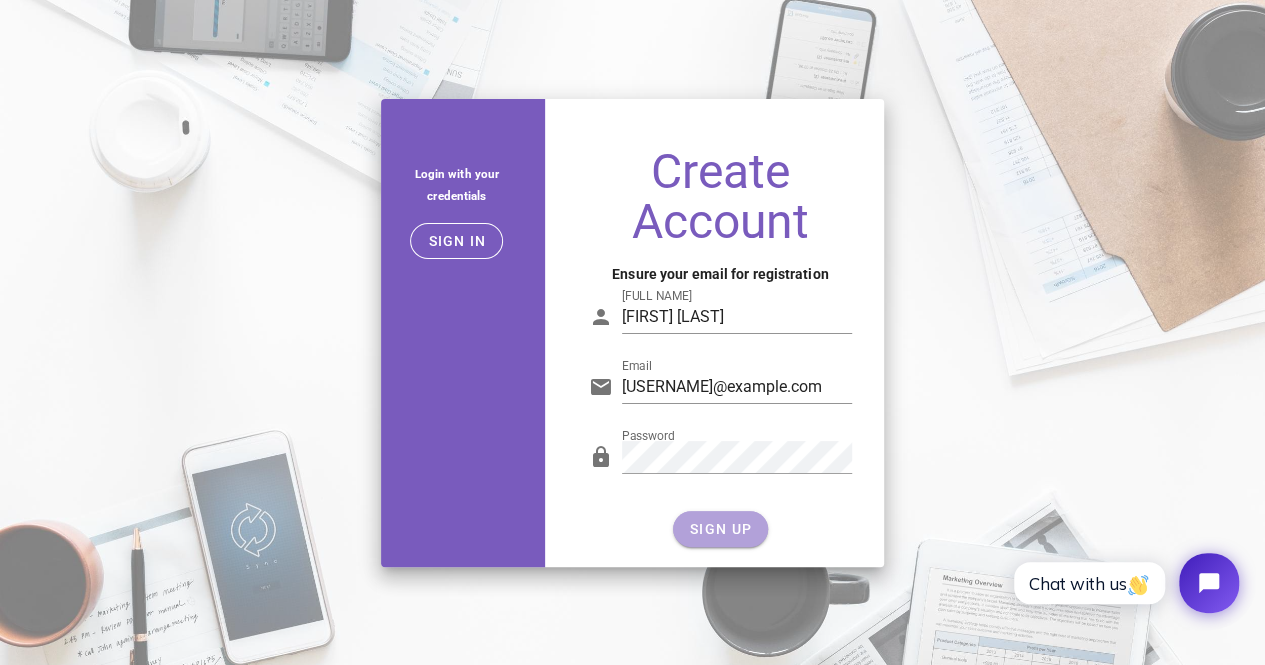 click on "SIGN UP" at bounding box center [720, 529] 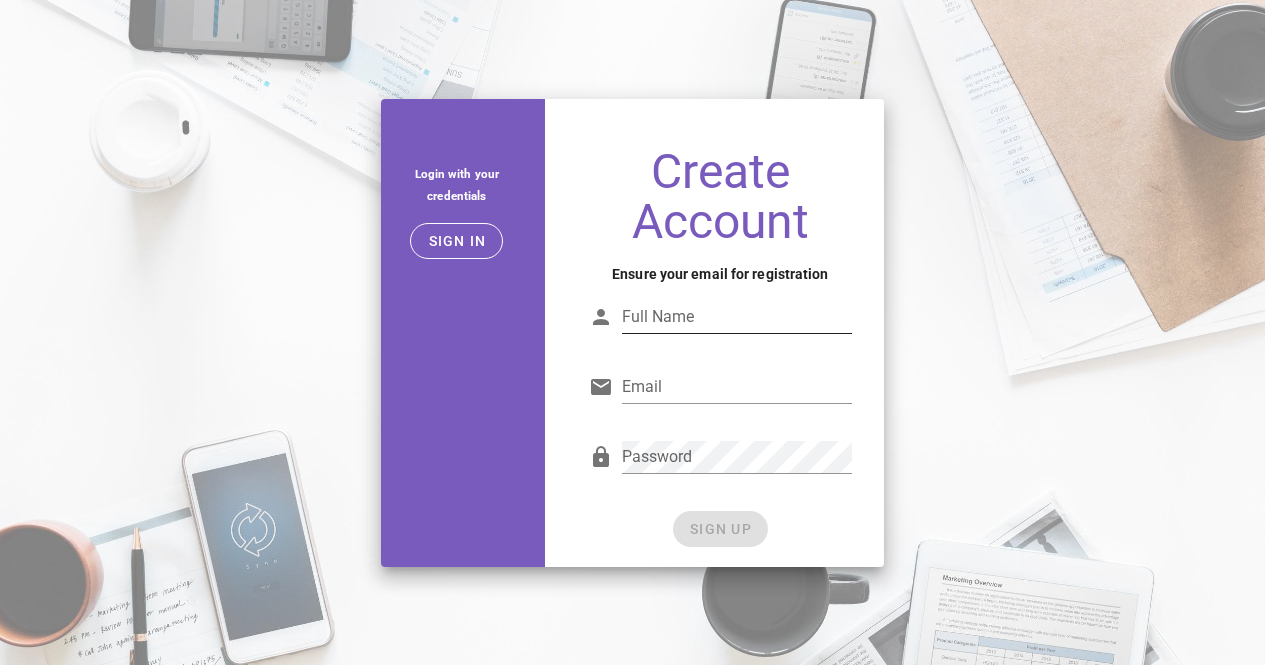 scroll, scrollTop: 0, scrollLeft: 0, axis: both 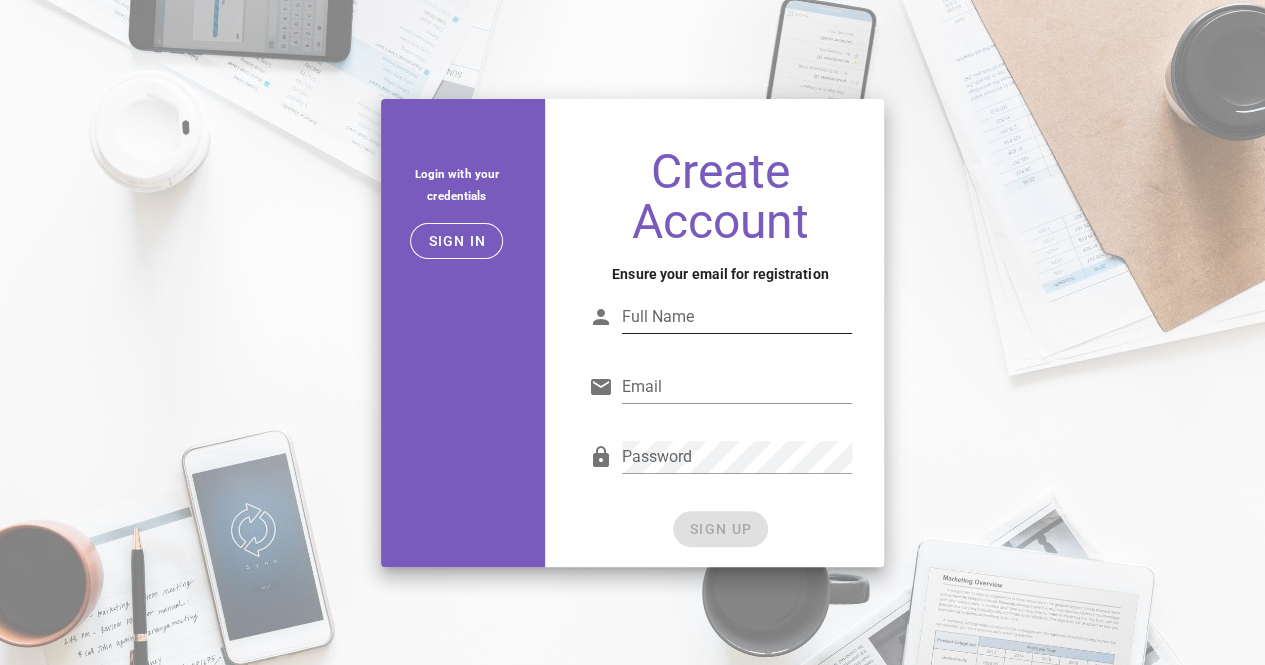 click on "Full Name" at bounding box center [737, 317] 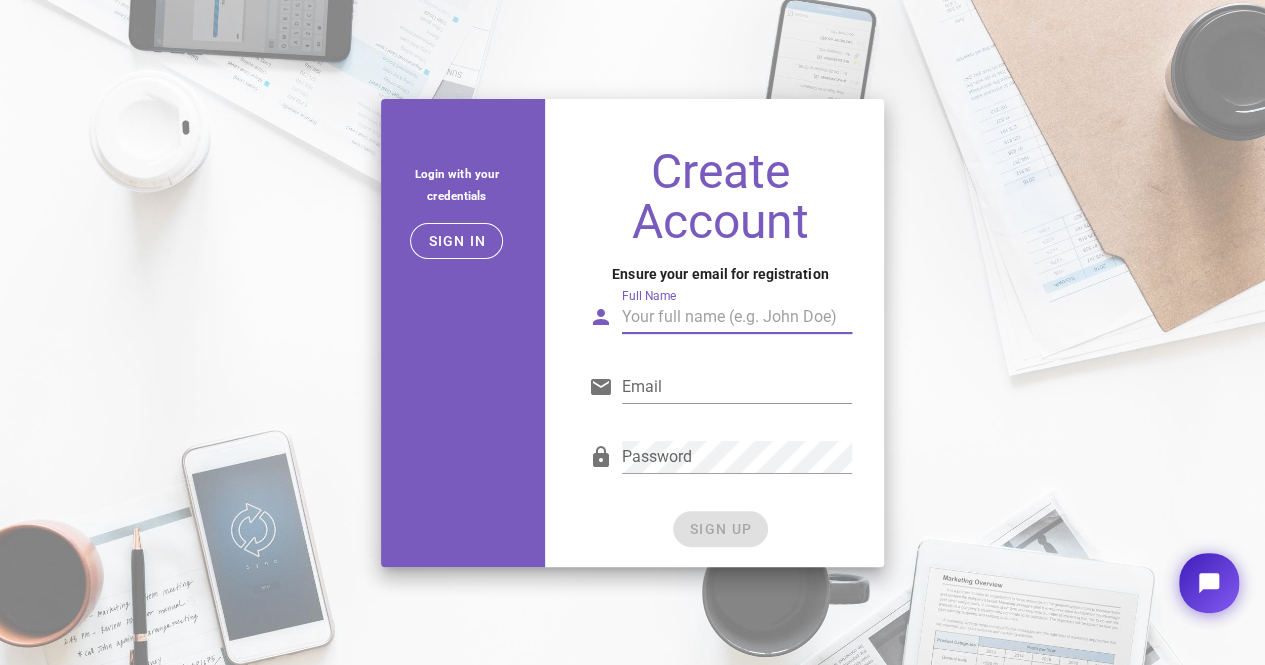 scroll, scrollTop: 0, scrollLeft: 0, axis: both 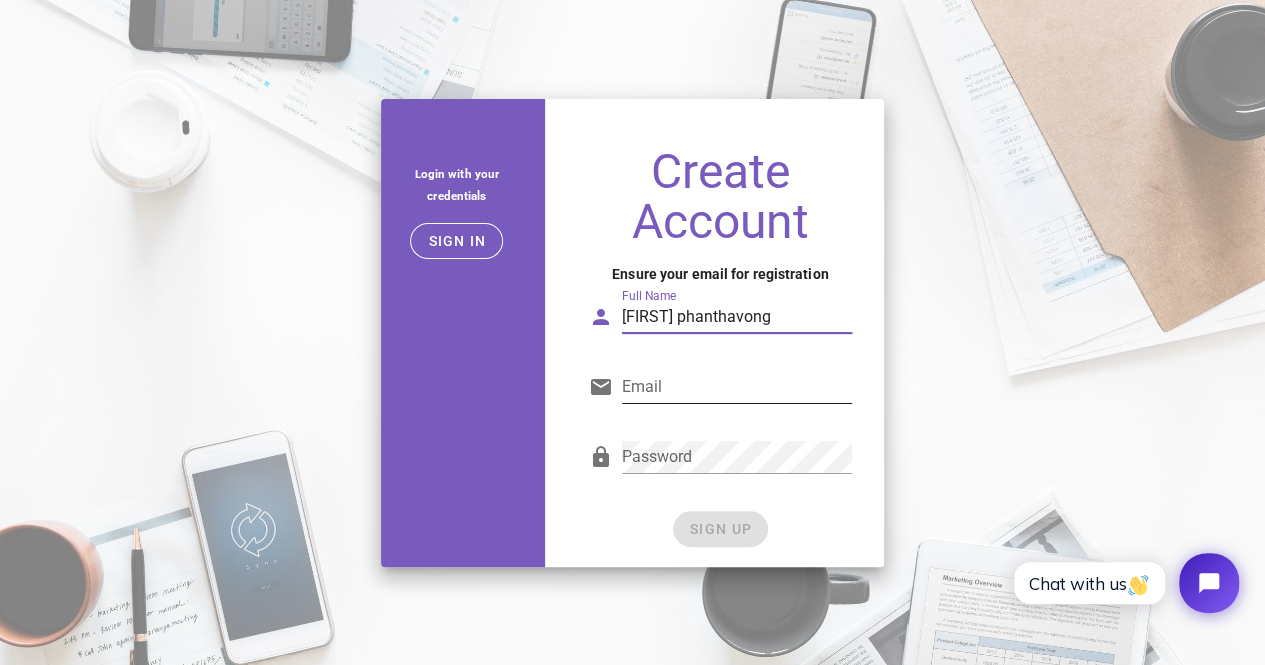 type on "[FIRST] phanthavong" 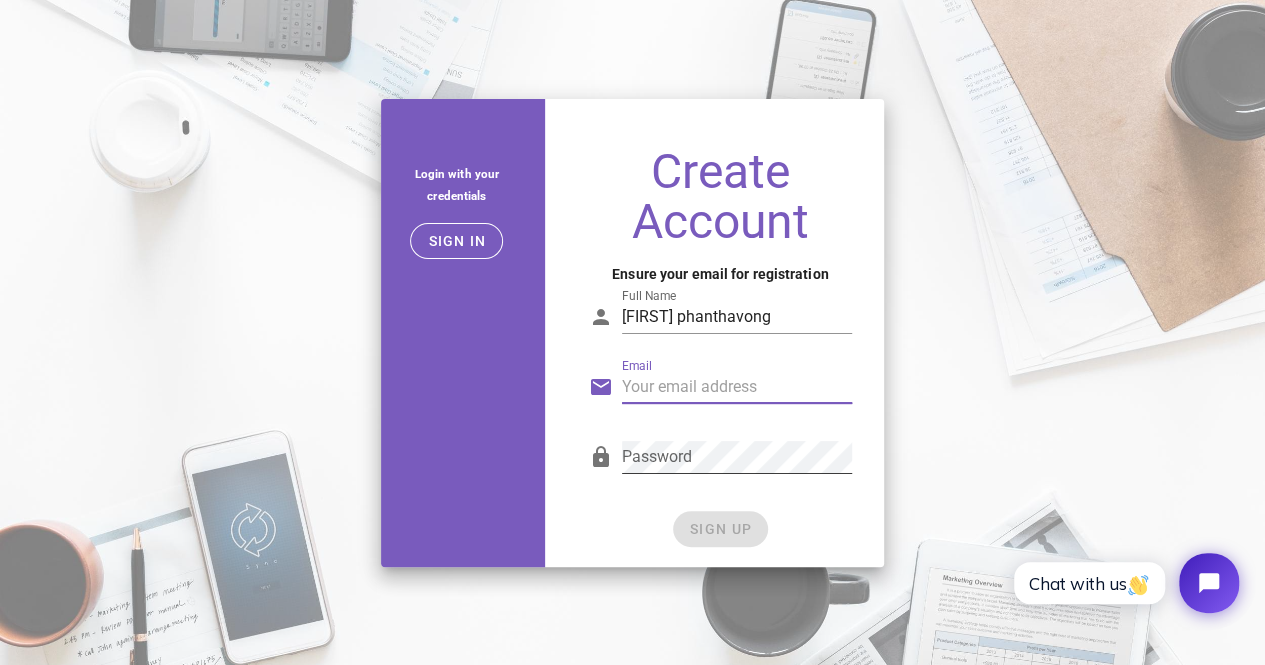 type on "phanthavong2510@example.com" 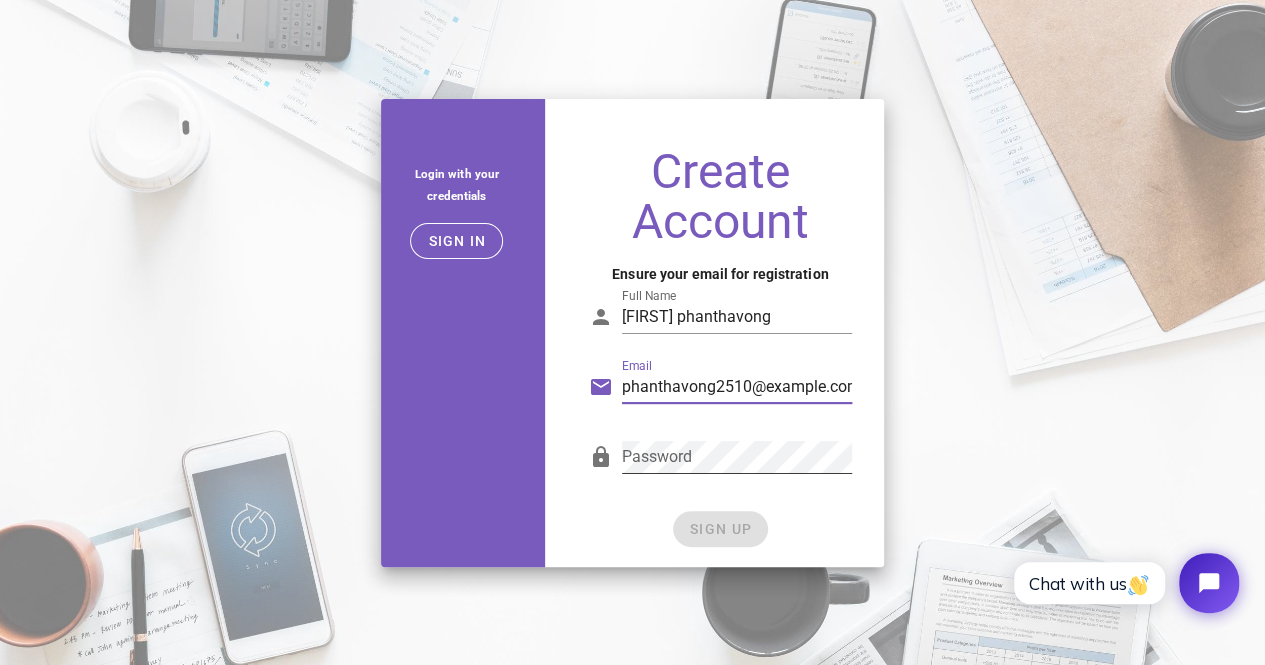 click on "Password" at bounding box center [737, 457] 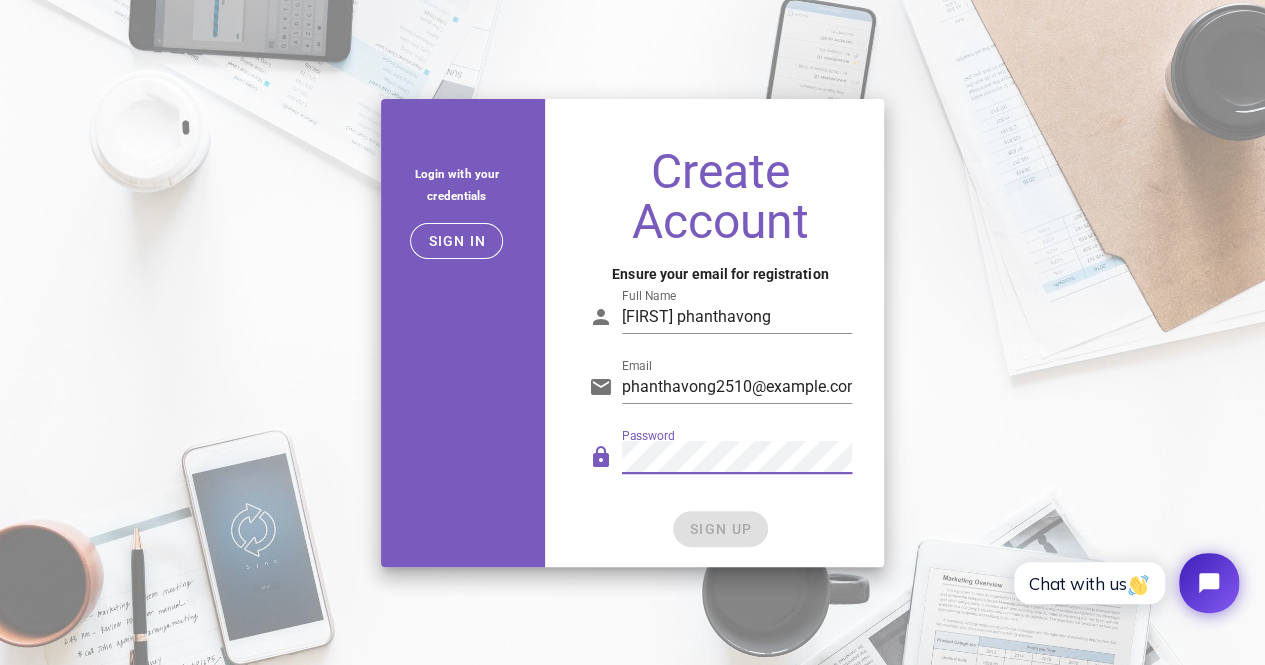 click on "Password" at bounding box center [720, 462] 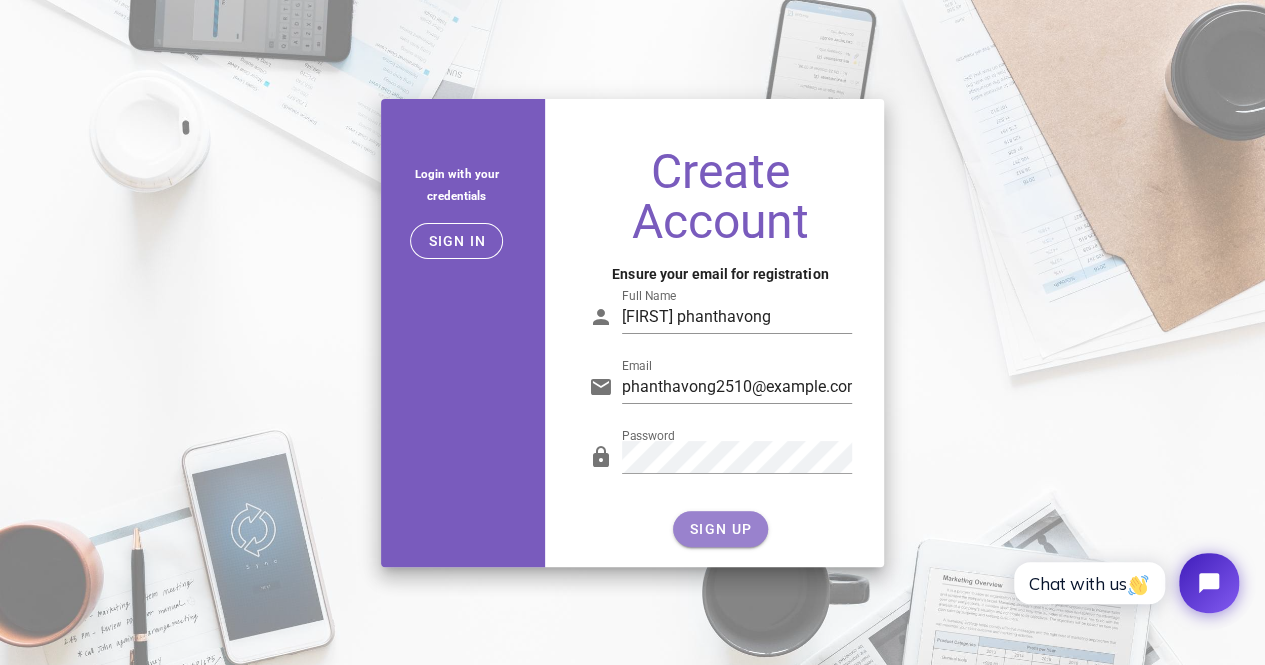click on "SIGN UP" at bounding box center (720, 529) 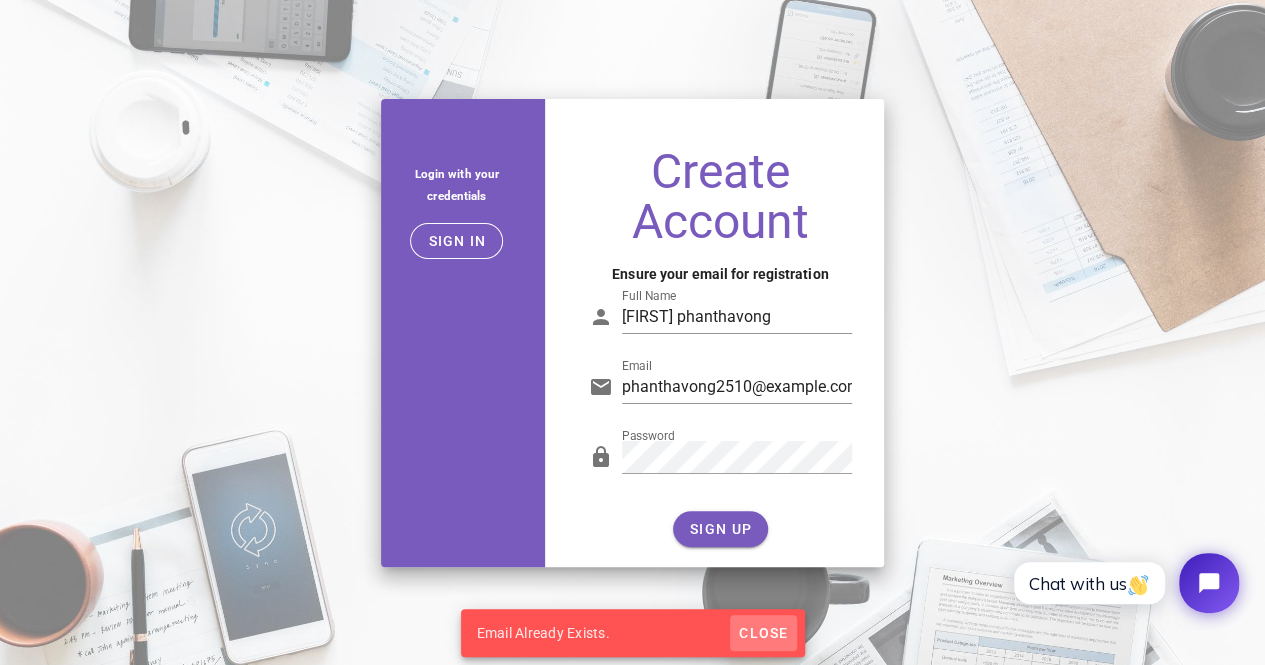 click on "Close" at bounding box center (763, 633) 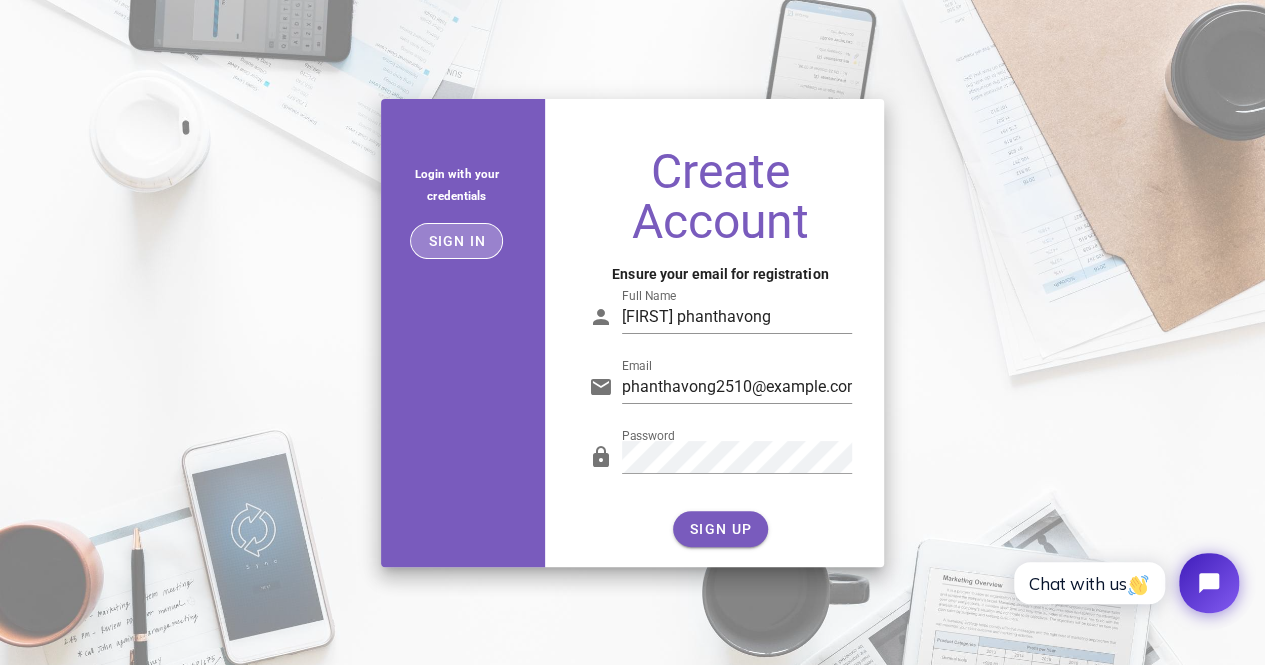 click on "Sign in" at bounding box center (456, 241) 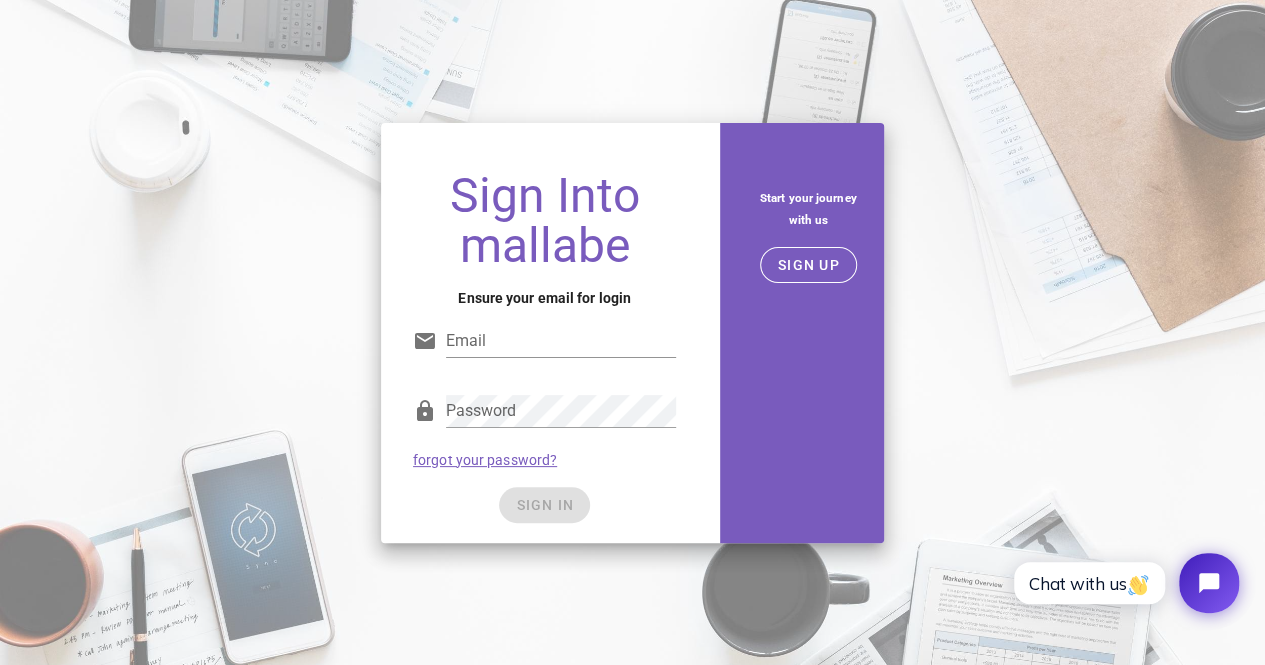 type on "phanthavong2510@example.com" 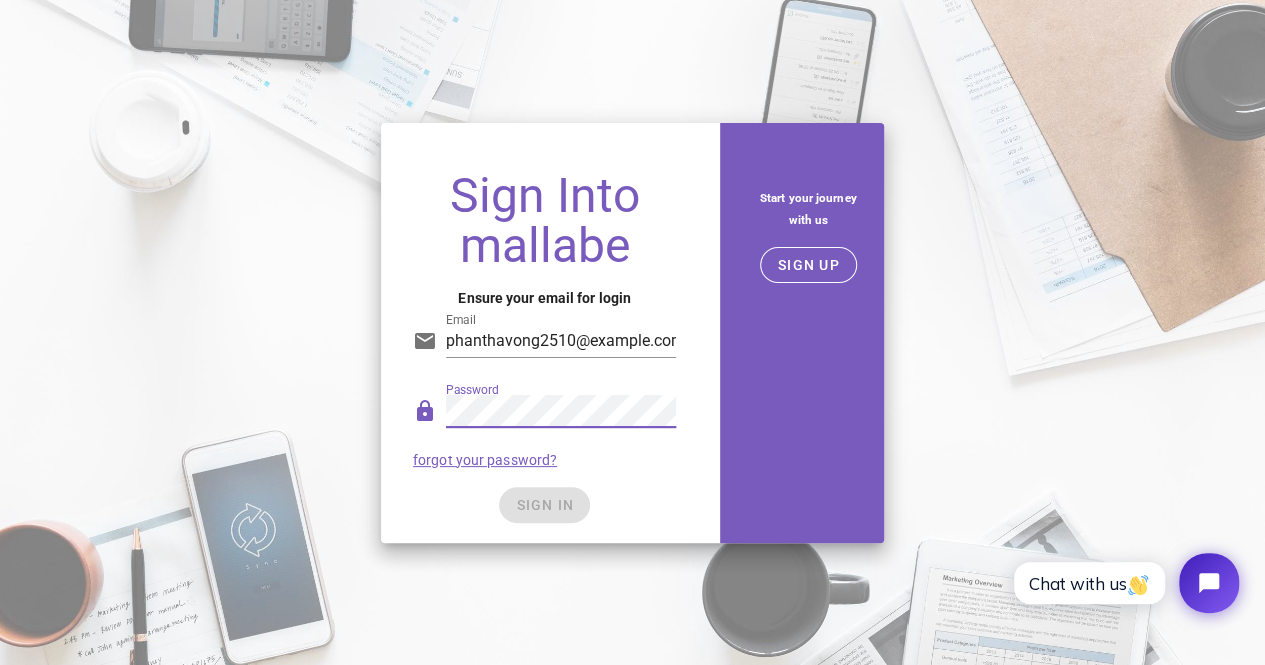 click on "SIGN IN" at bounding box center [544, 505] 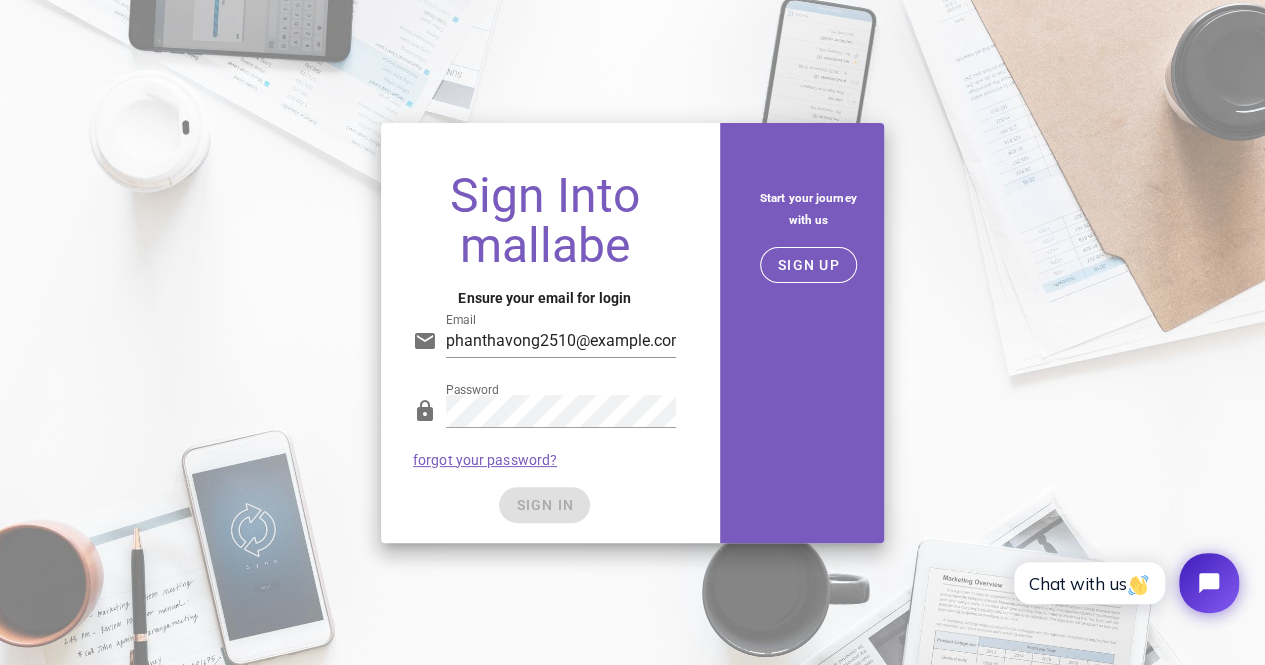 click on "Password   forgot your password?" at bounding box center (544, 431) 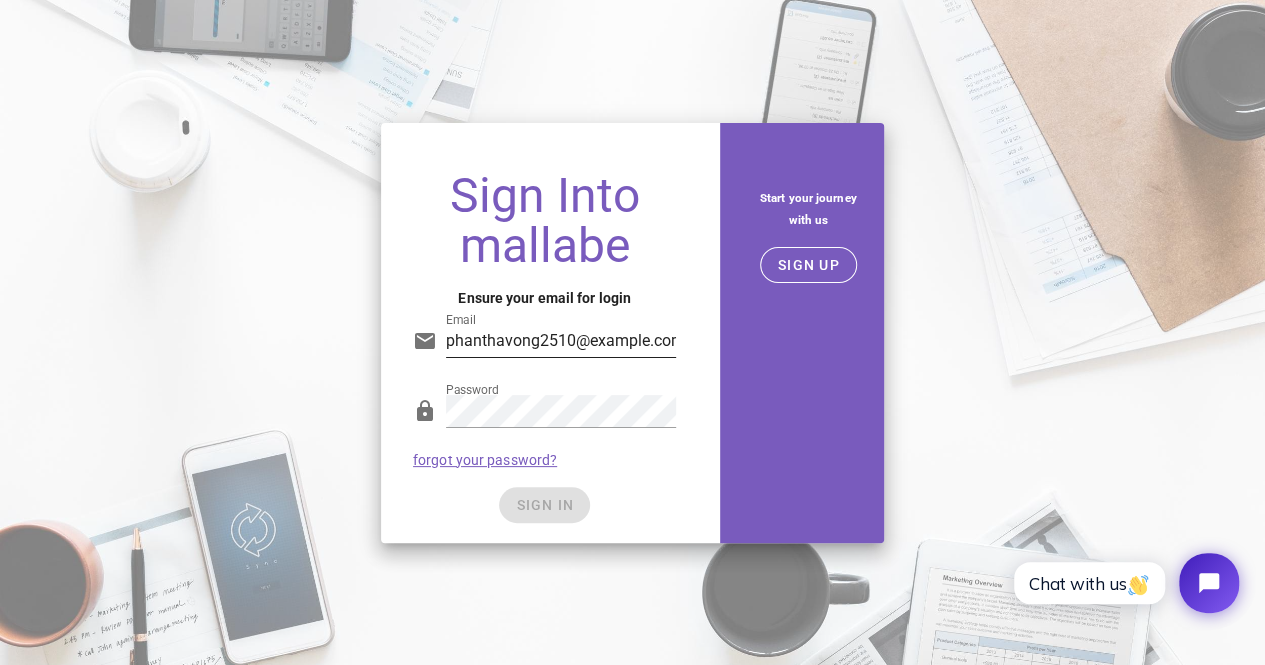 click on "phanthavong2510@example.com" at bounding box center (561, 341) 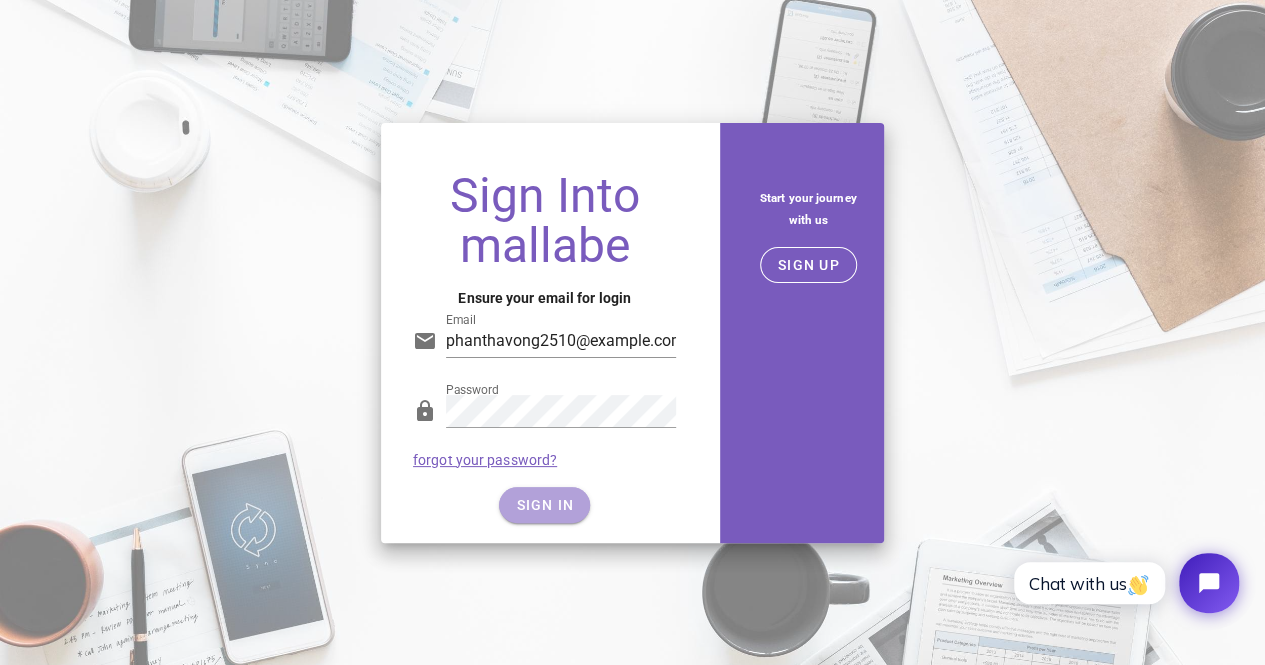 click on "SIGN IN" at bounding box center [544, 505] 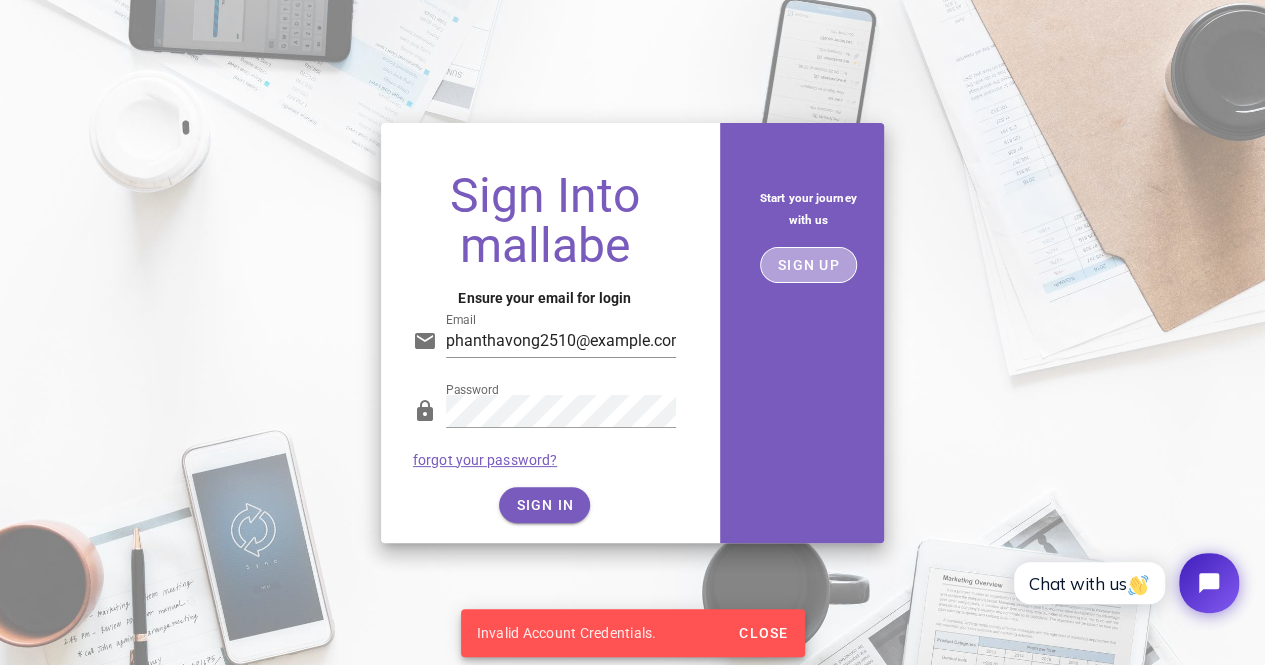 click on "SIGN UP" at bounding box center [808, 265] 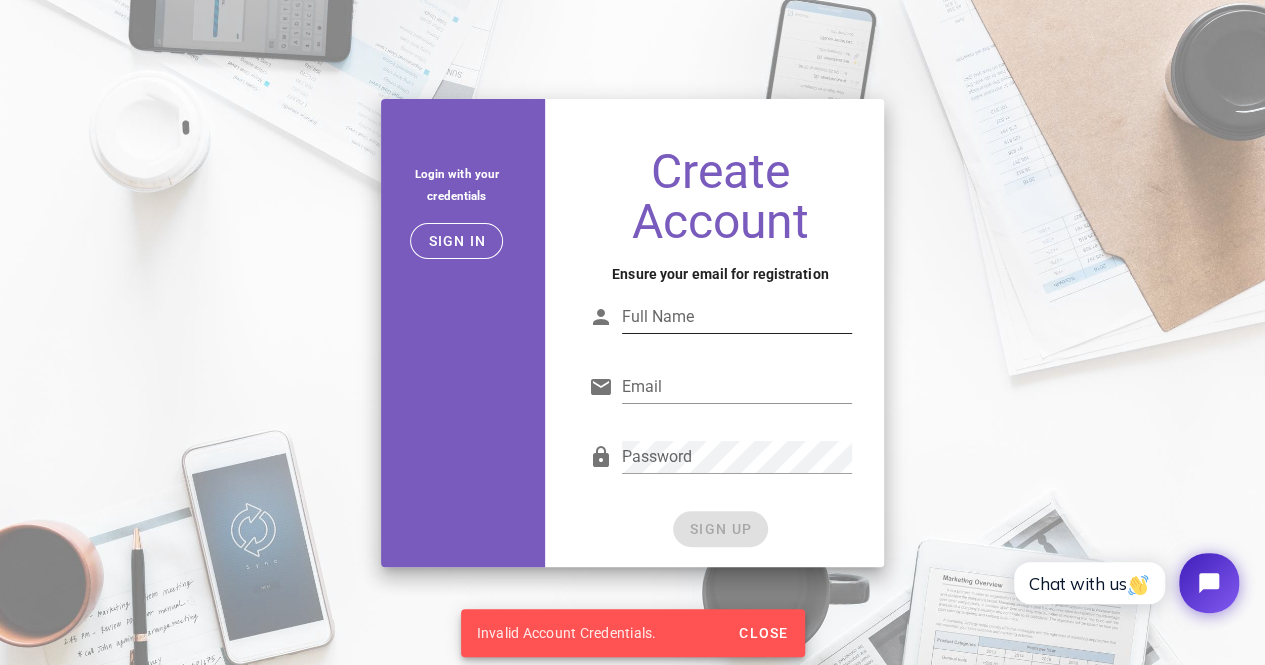 click on "Full Name" at bounding box center (737, 317) 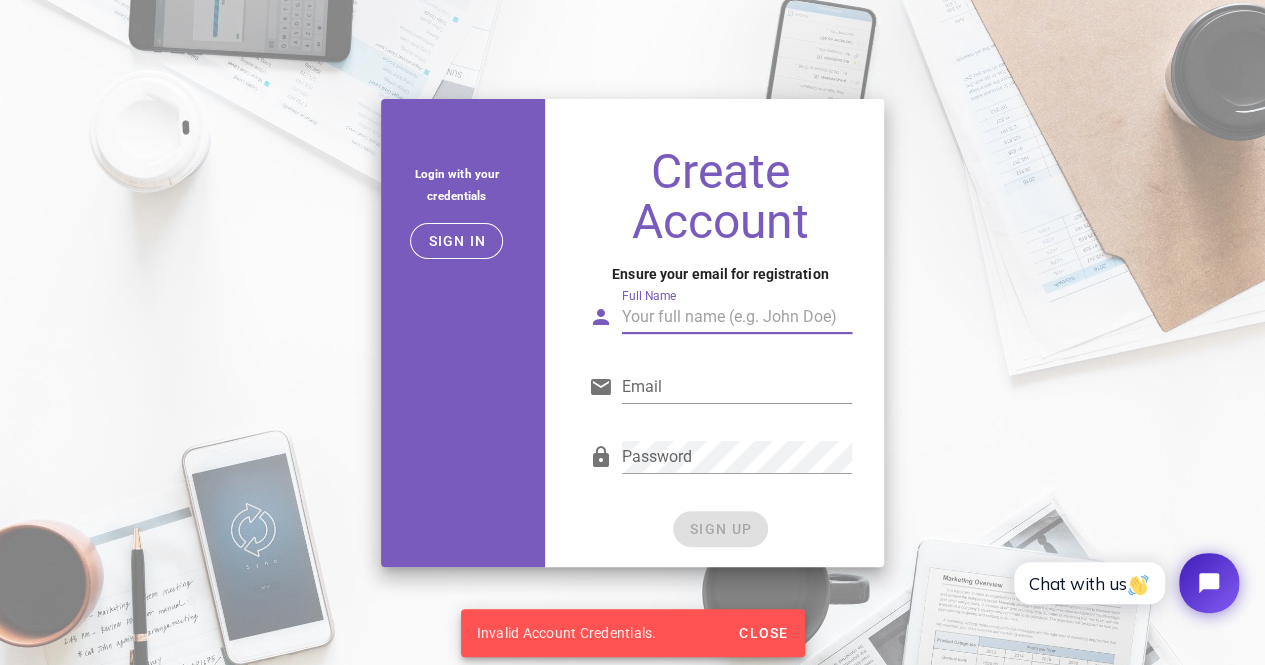 type on "[FIRST] phanthavong" 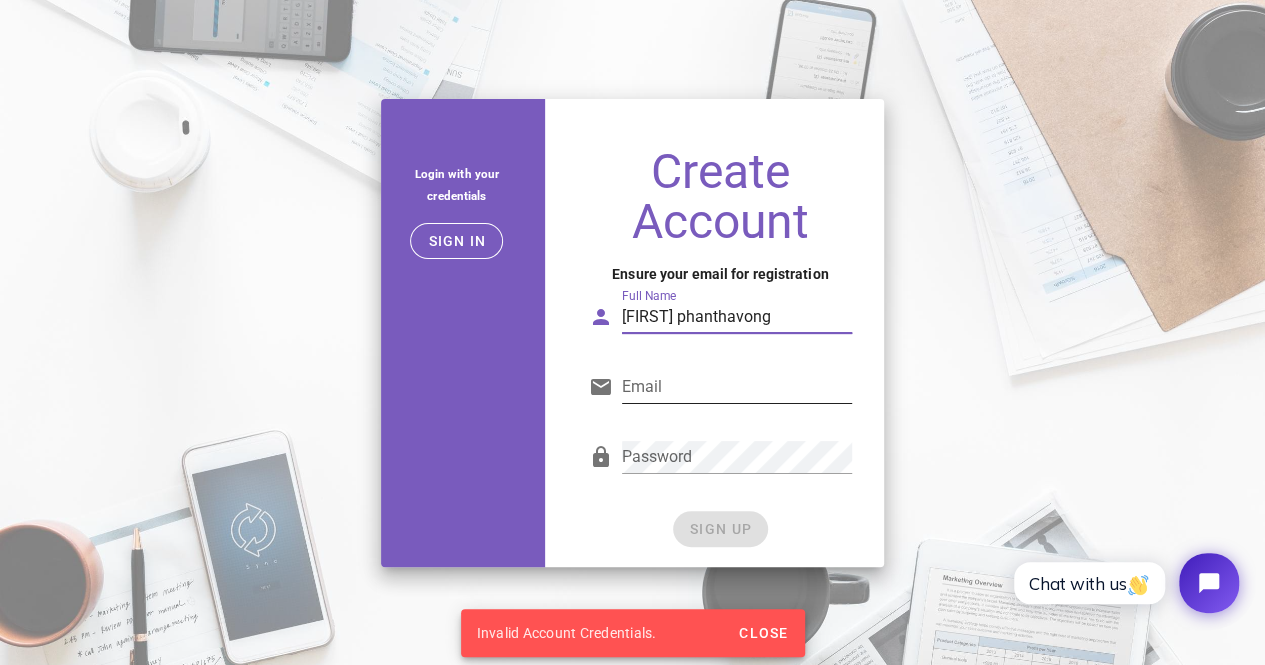 click on "Email" at bounding box center [737, 387] 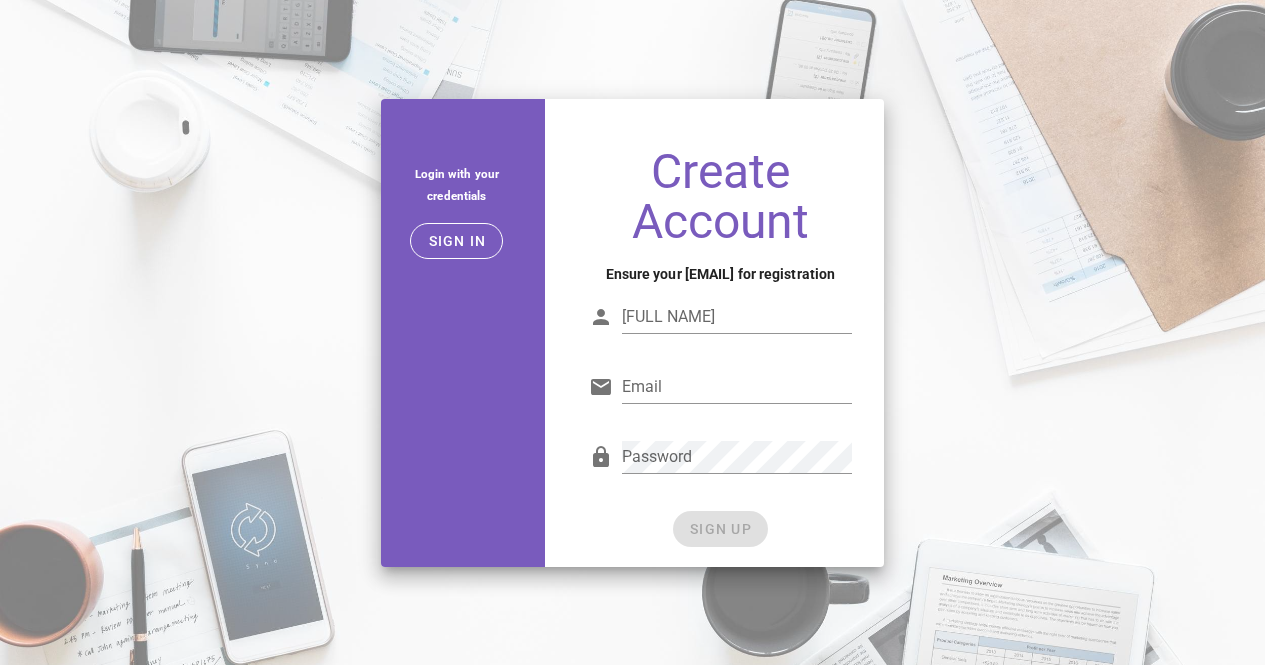 scroll, scrollTop: 0, scrollLeft: 0, axis: both 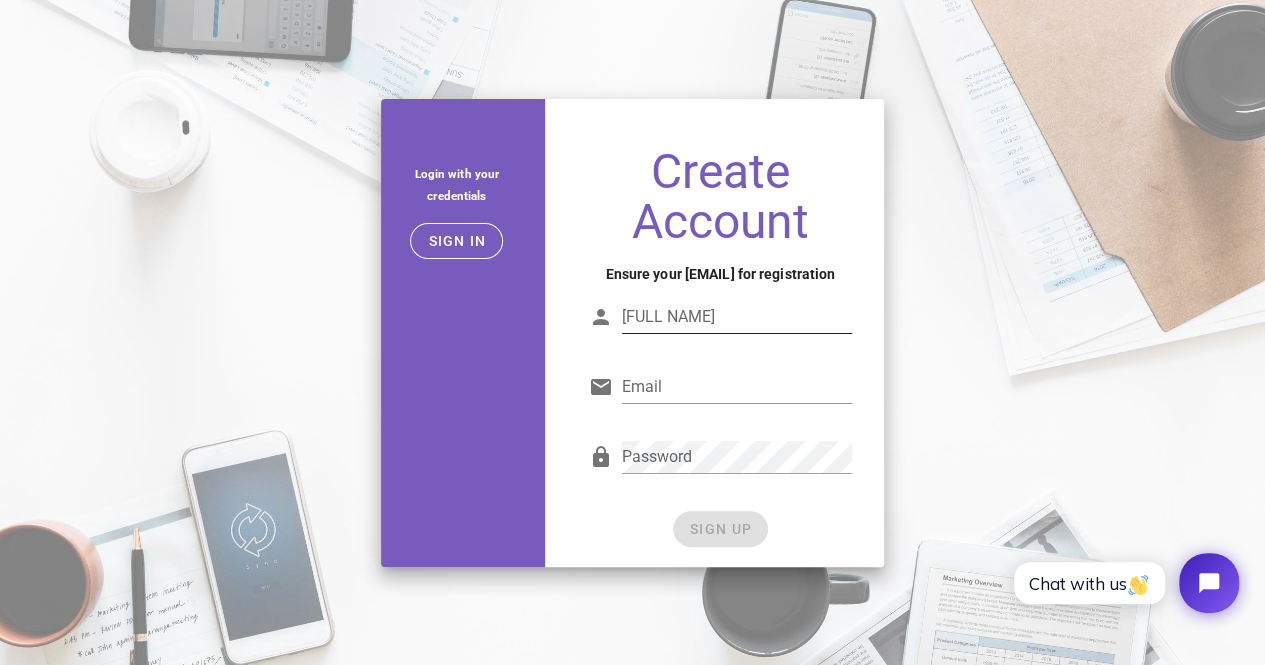 click on "[FULL NAME]" at bounding box center [737, 317] 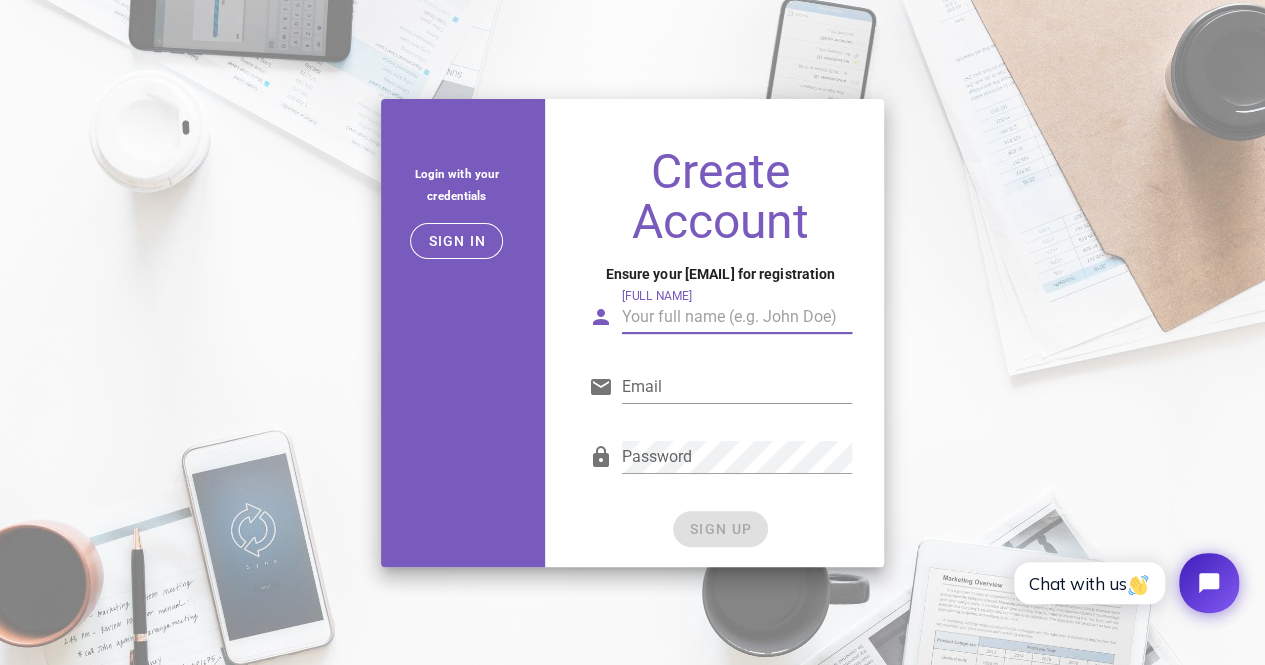 type on "[FIRST] [LAST]" 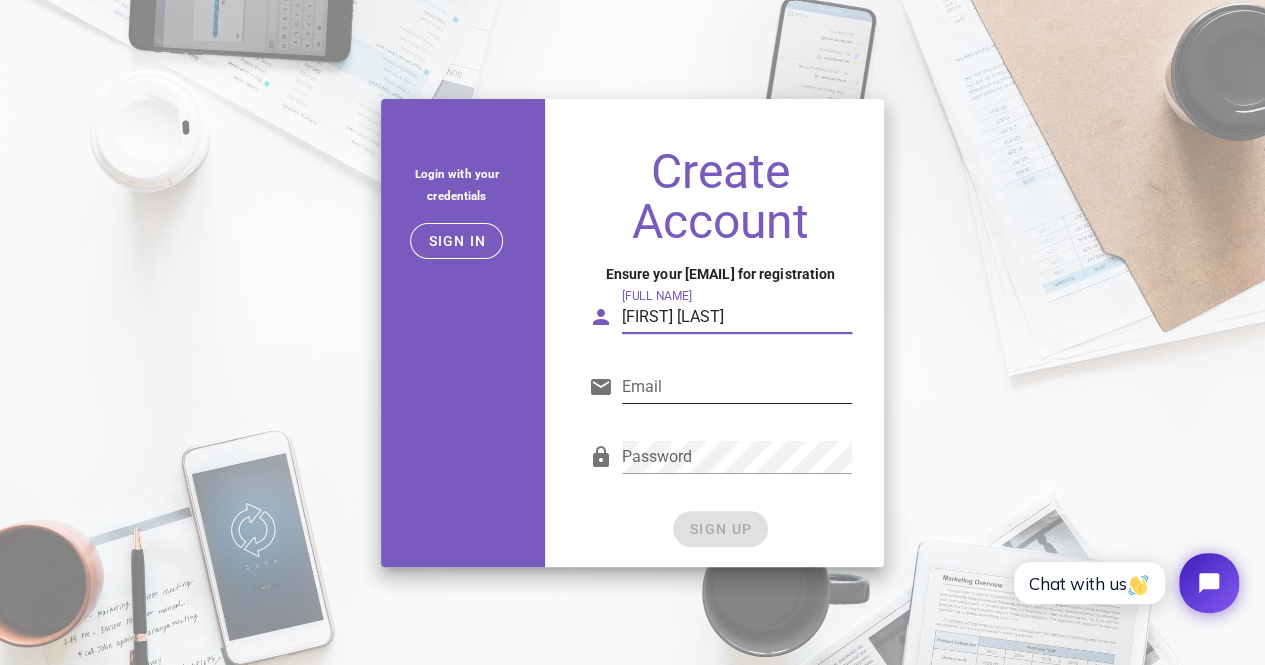 click on "Email" at bounding box center (720, 392) 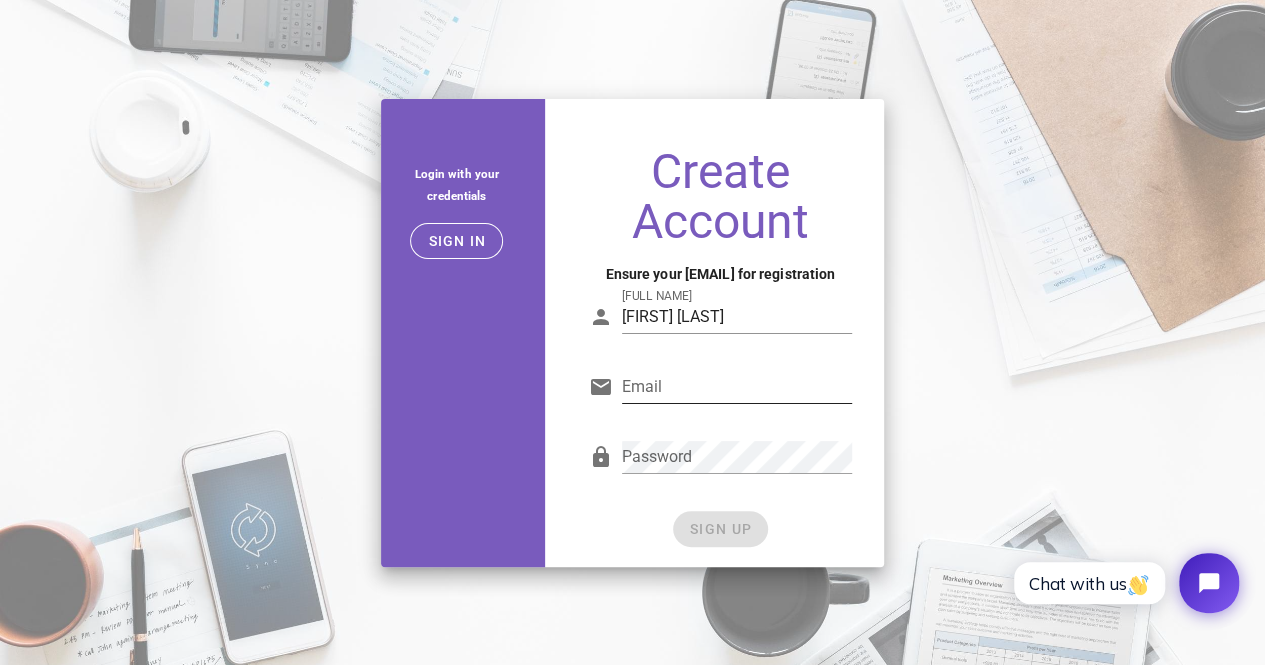 click on "Email" at bounding box center [737, 387] 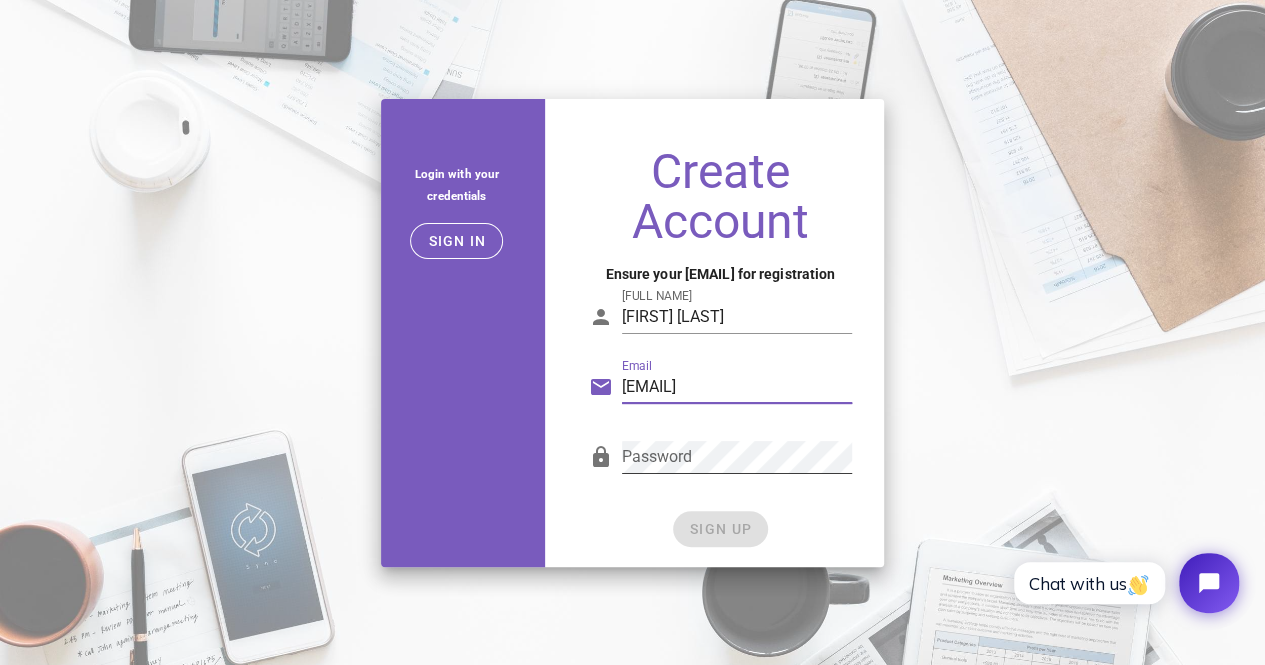 type on "[EMAIL]" 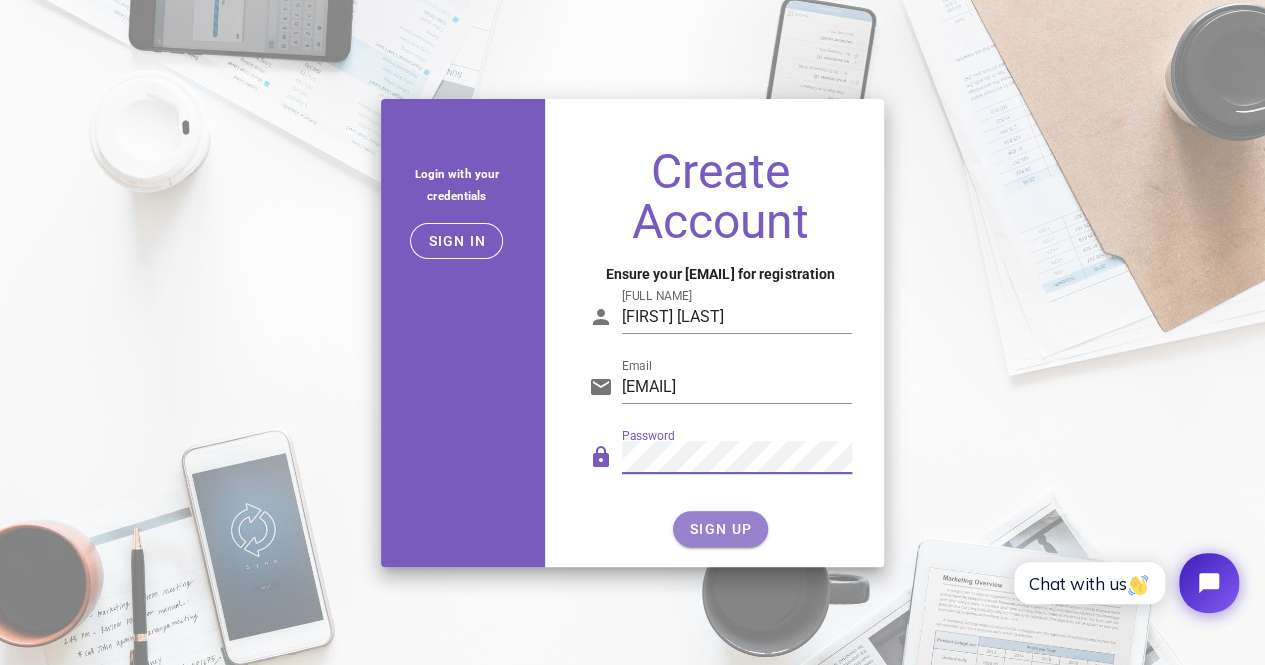 click on "SIGN UP" at bounding box center [720, 529] 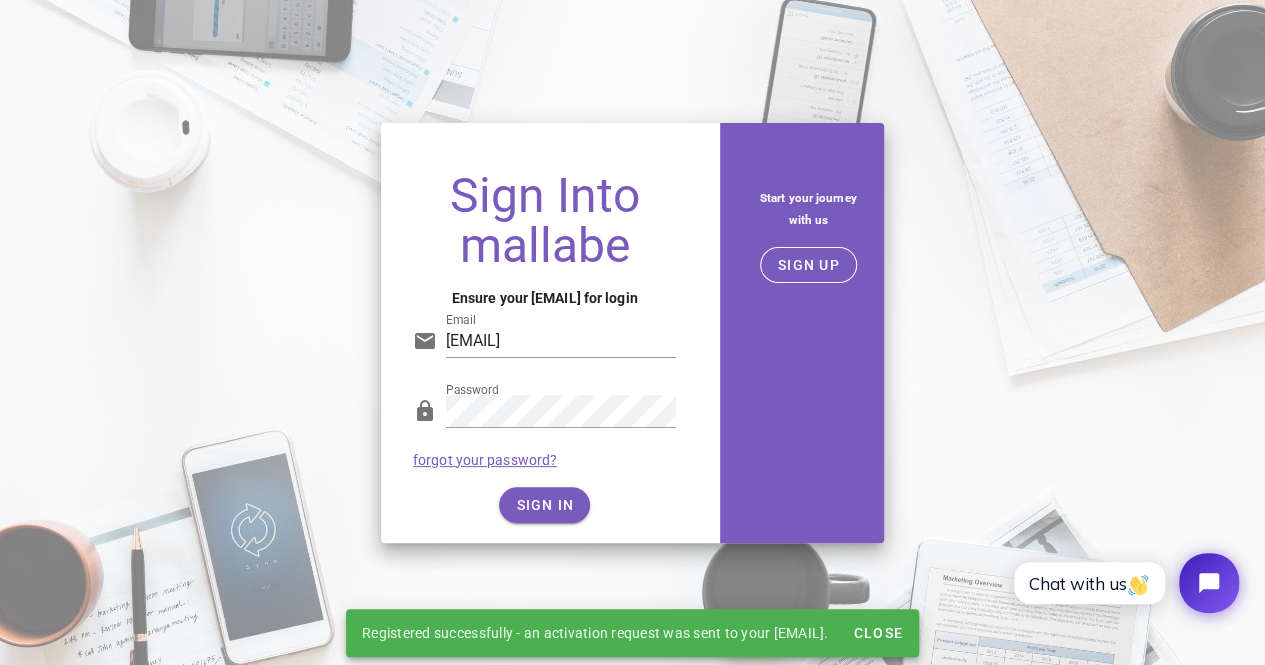 type on "[EMAIL]" 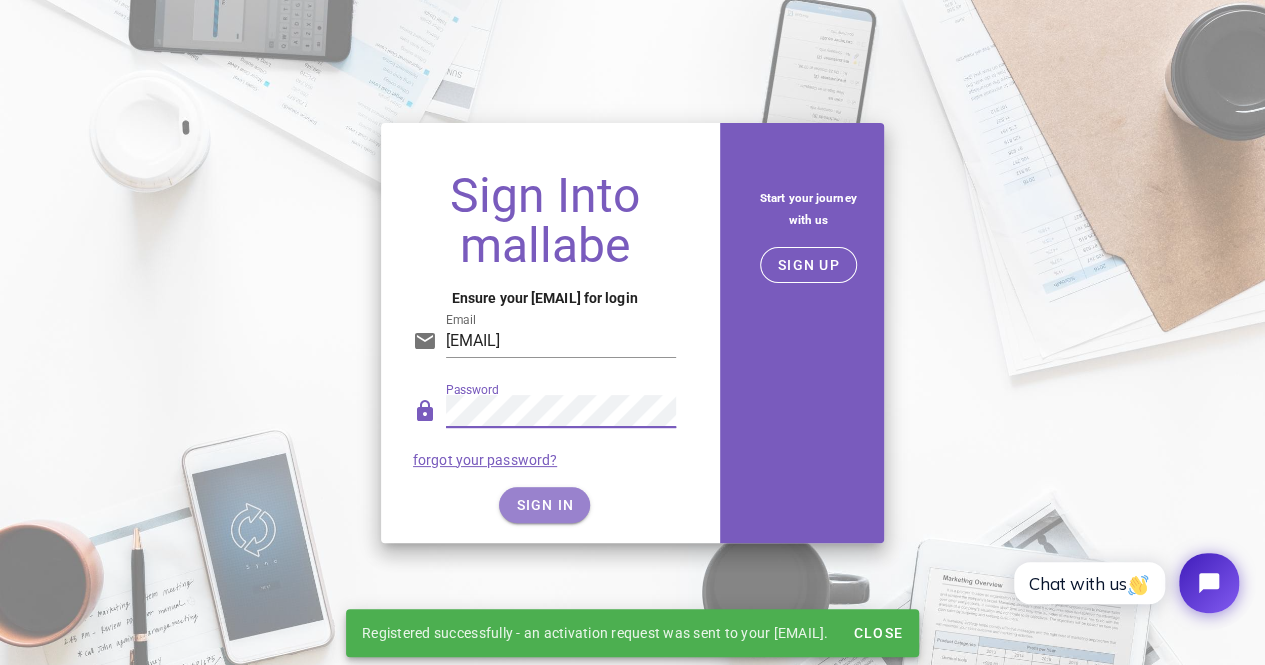 click on "SIGN IN" at bounding box center (544, 505) 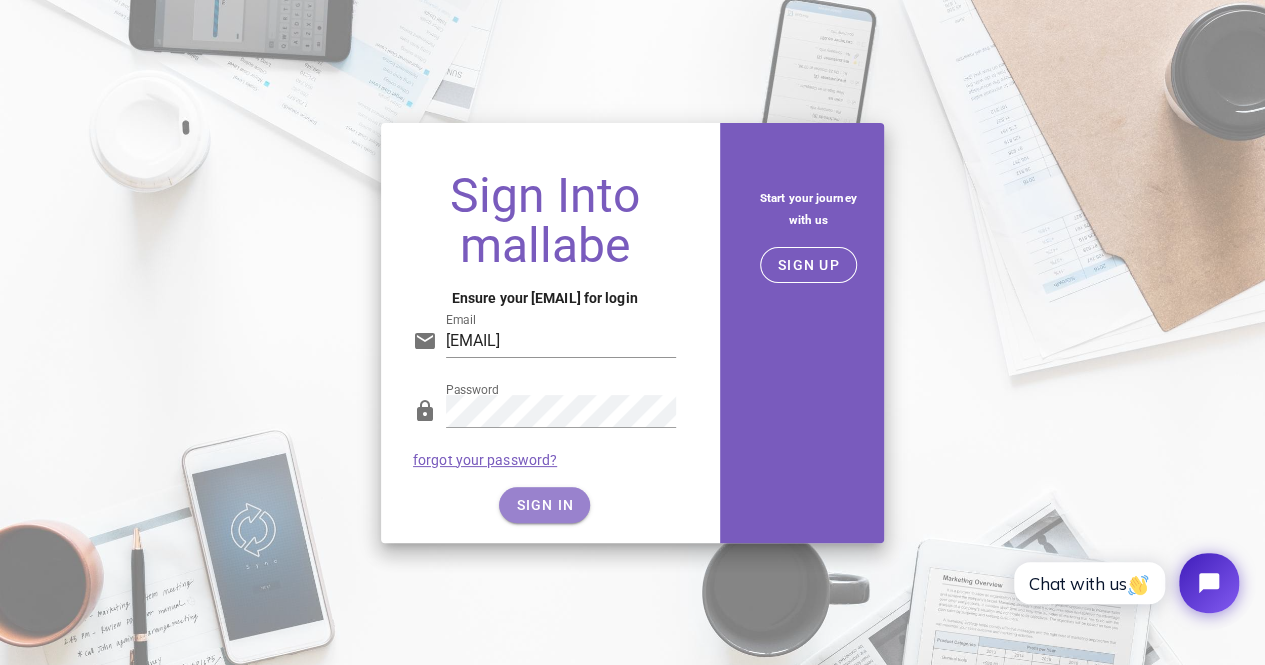 click on "SIGN IN" at bounding box center (544, 505) 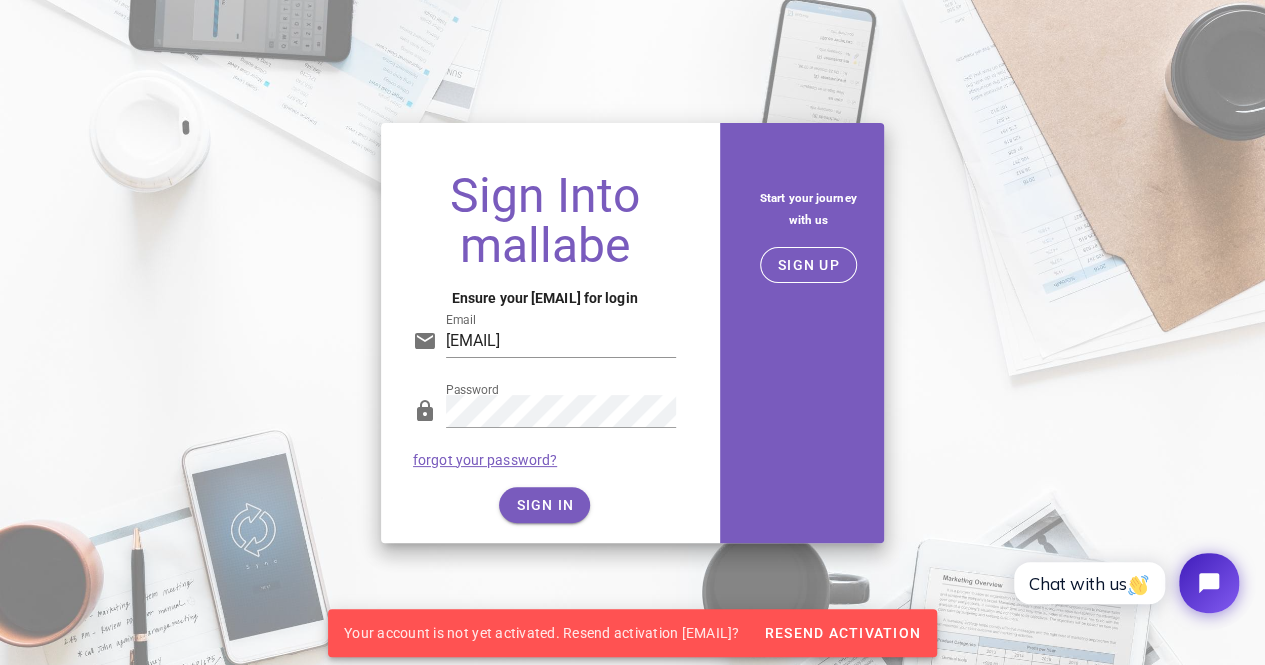 click on "Your account is not yet activated. Resend activation [EMAIL]?" at bounding box center (541, 633) 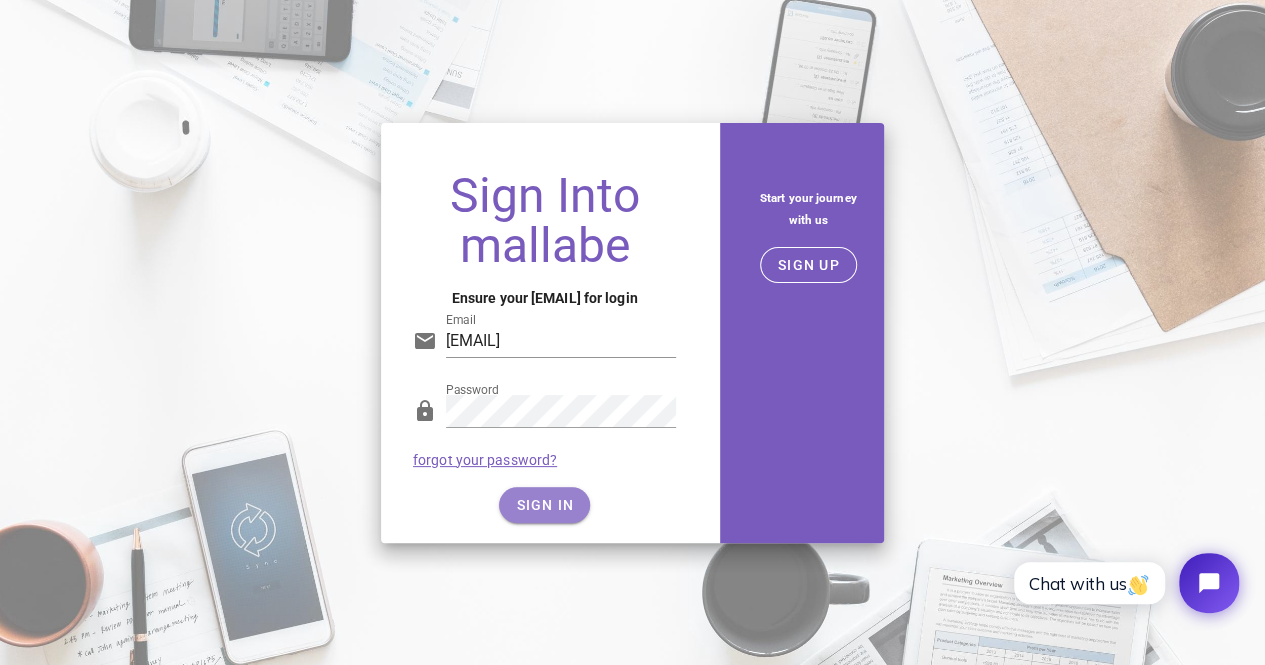 click on "SIGN IN" at bounding box center (544, 505) 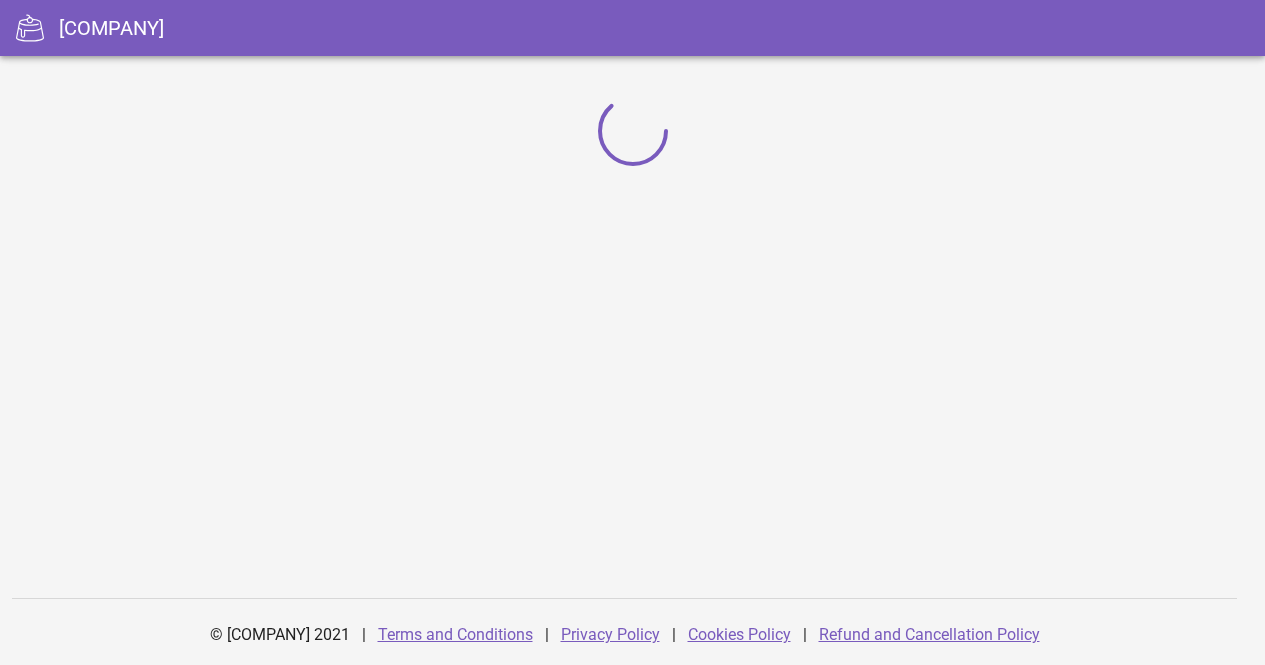 scroll, scrollTop: 0, scrollLeft: 0, axis: both 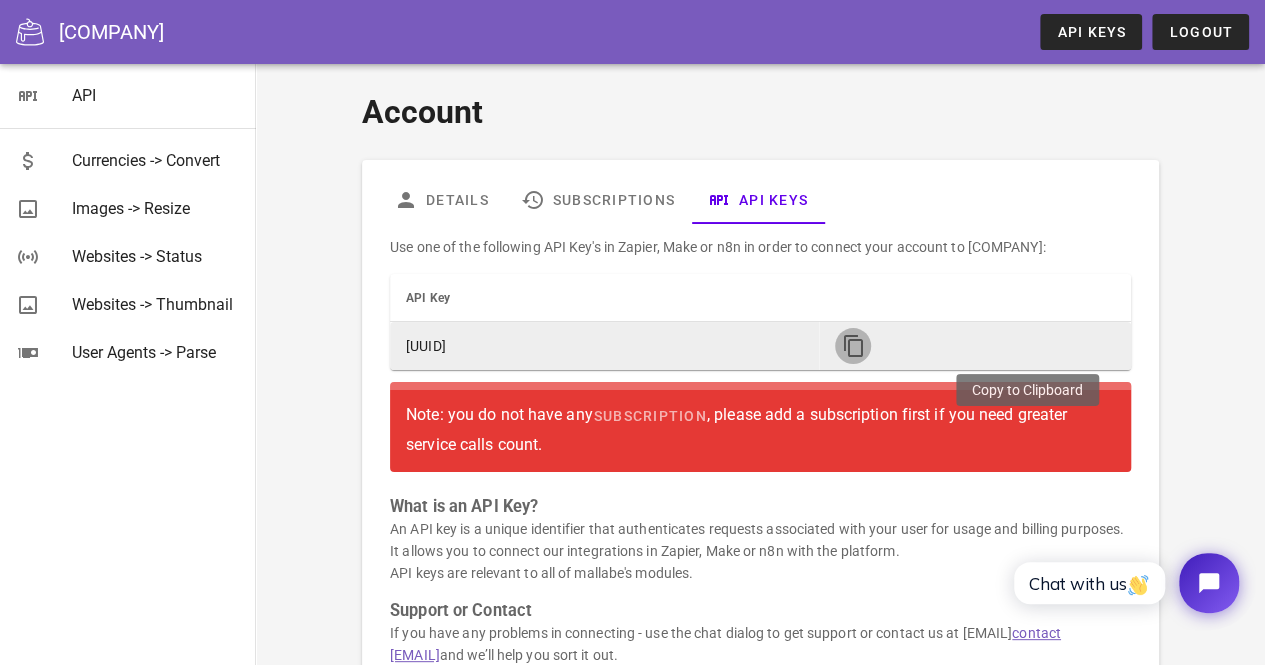 click at bounding box center [853, 346] 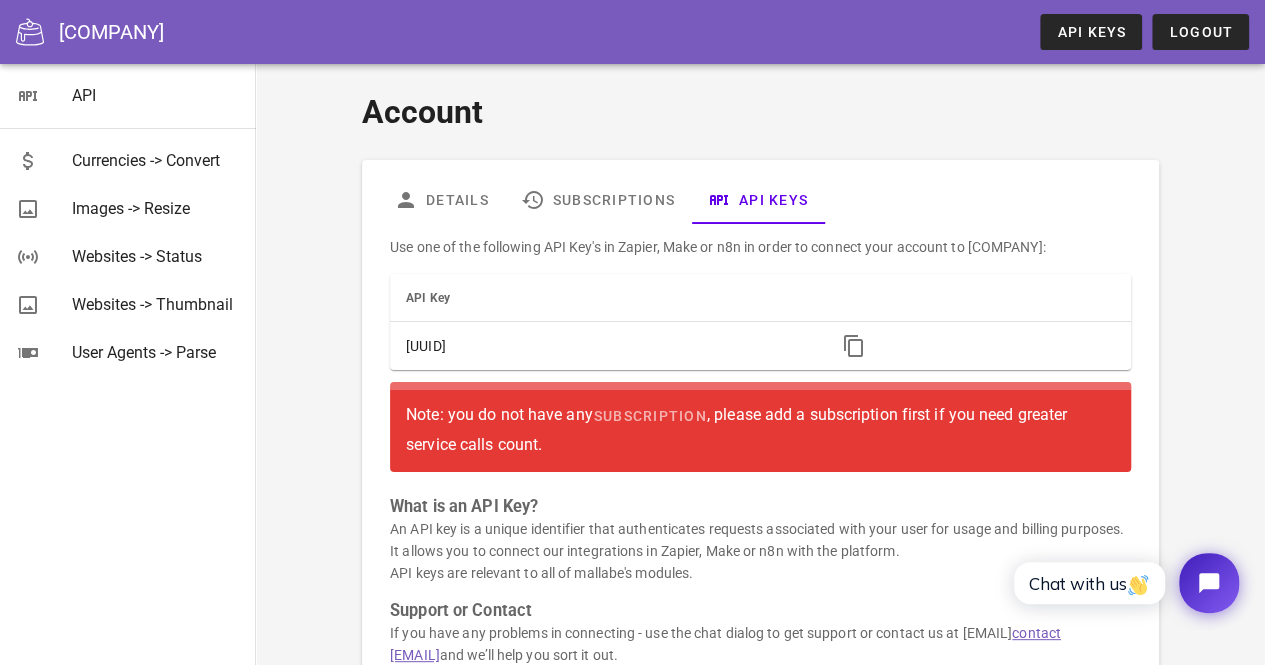 click on "Support or Contact" at bounding box center (760, 611) 